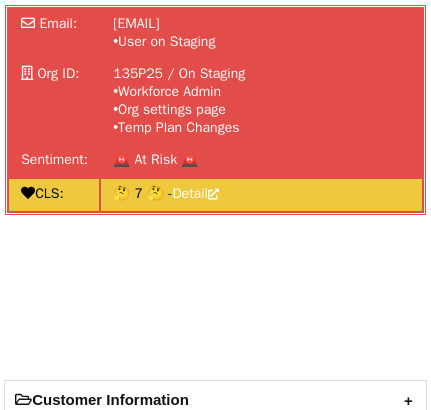 scroll, scrollTop: 0, scrollLeft: 0, axis: both 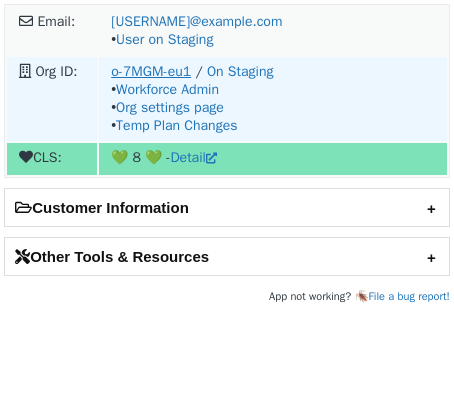 click on "o-7MGM-eu1" at bounding box center [151, 71] 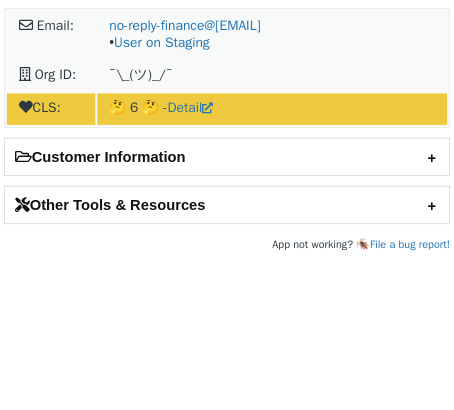 scroll, scrollTop: 0, scrollLeft: 0, axis: both 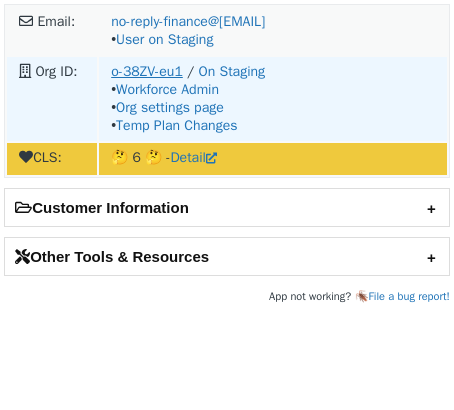 click on "o-38ZV-eu1" at bounding box center [147, 71] 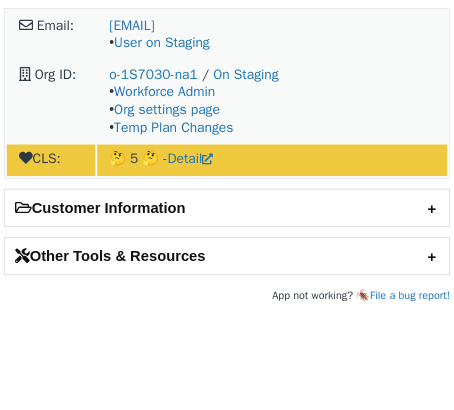 scroll, scrollTop: 0, scrollLeft: 0, axis: both 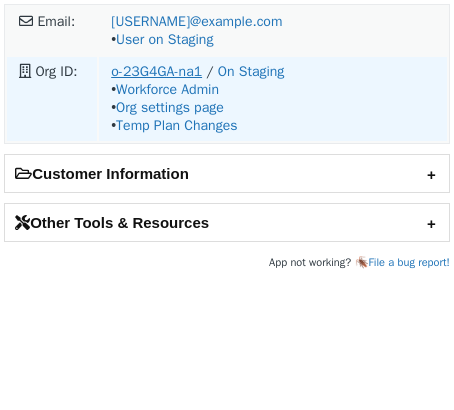 click on "o-23G4GA-na1" at bounding box center (156, 71) 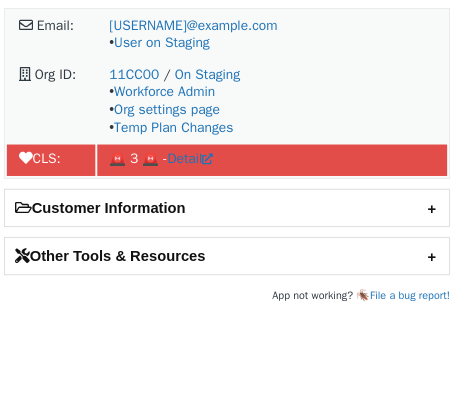 scroll, scrollTop: 0, scrollLeft: 0, axis: both 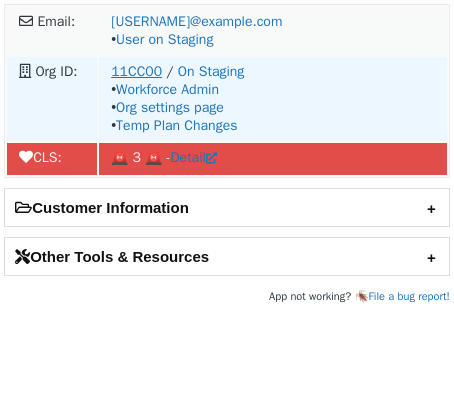 click on "11CC00" at bounding box center (136, 71) 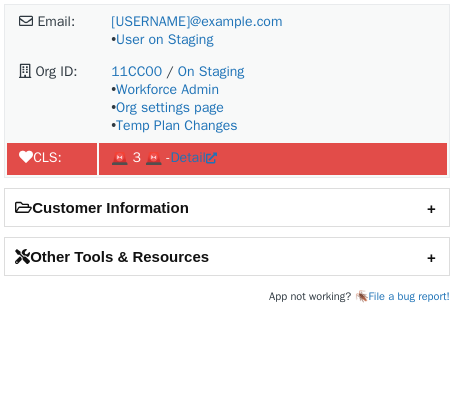 scroll, scrollTop: 0, scrollLeft: 0, axis: both 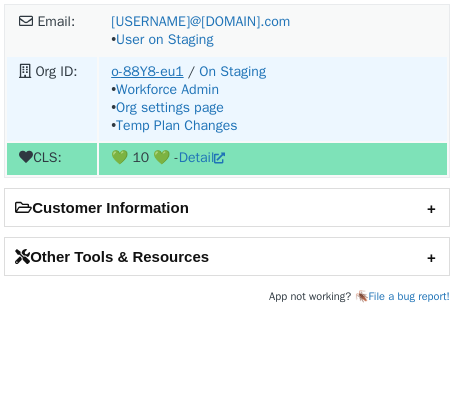 click on "o-88Y8-eu1" at bounding box center [147, 71] 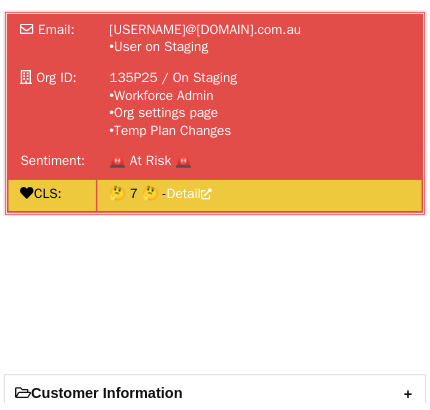 scroll, scrollTop: 0, scrollLeft: 0, axis: both 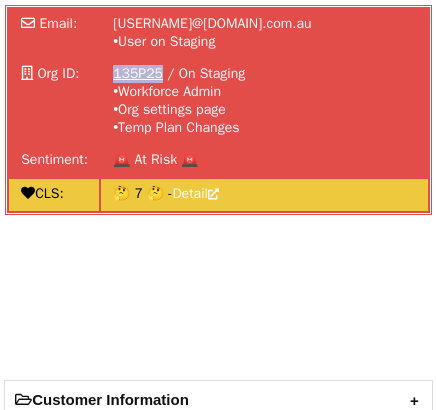 click on "135P25" at bounding box center [138, 73] 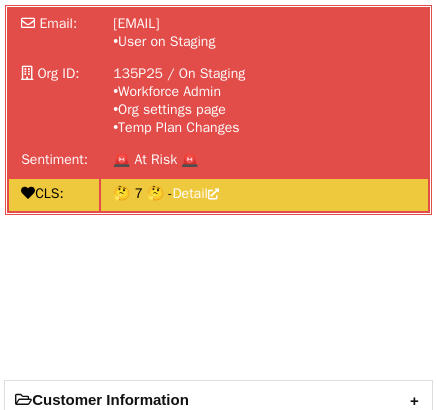 scroll, scrollTop: 0, scrollLeft: 0, axis: both 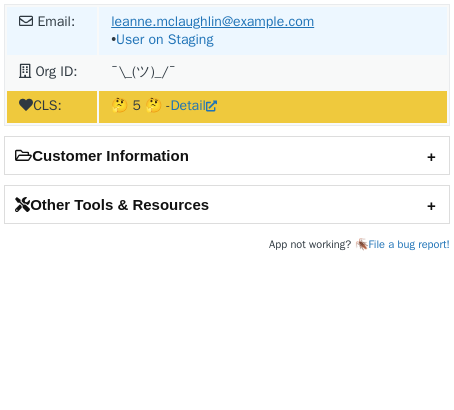 click on "leanne.mclaughlin@example.com" at bounding box center [212, 21] 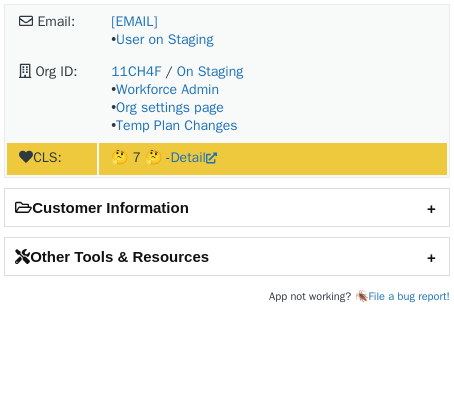 scroll, scrollTop: 0, scrollLeft: 0, axis: both 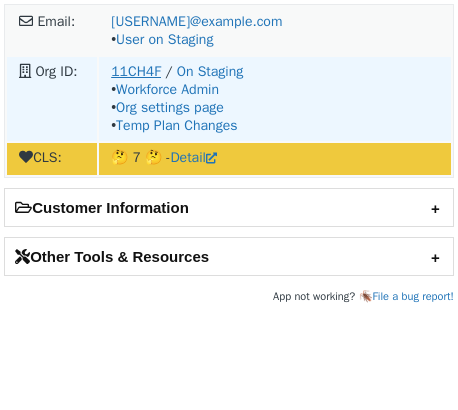 click on "11CH4F" at bounding box center [136, 71] 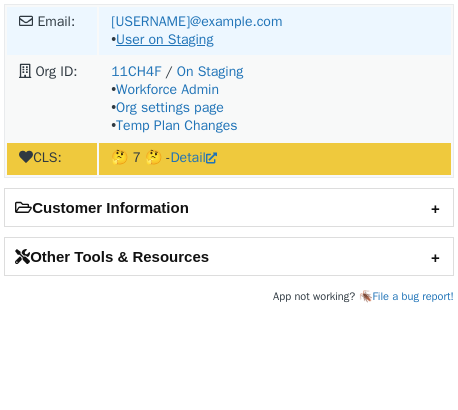 click on "User on Staging" at bounding box center [164, 39] 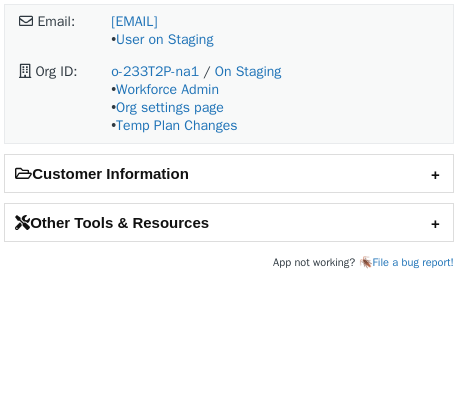 scroll, scrollTop: 0, scrollLeft: 0, axis: both 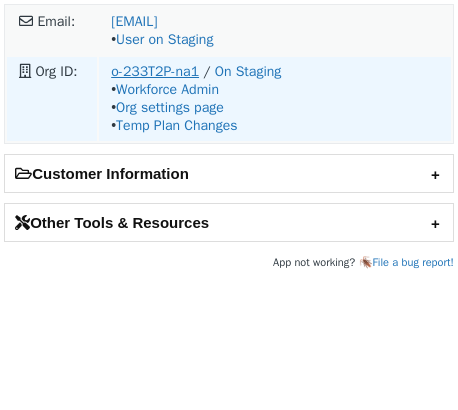 click on "o-233T2P-na1" at bounding box center [155, 71] 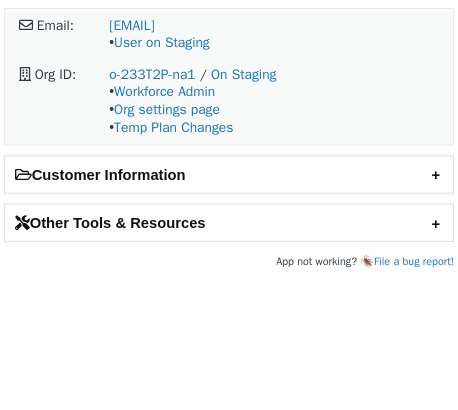 scroll, scrollTop: 0, scrollLeft: 0, axis: both 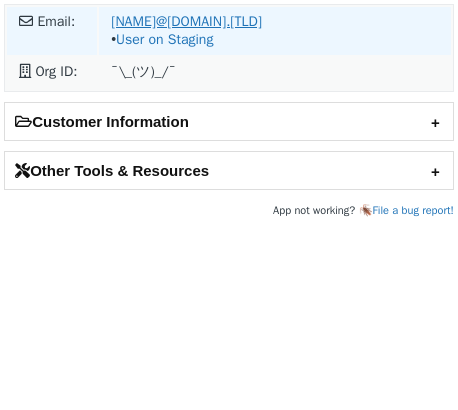 click on "pavel@riverside.fm" at bounding box center (186, 21) 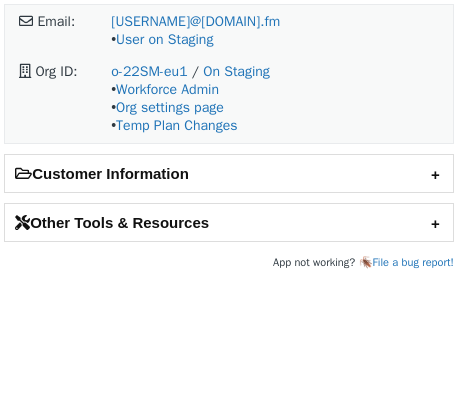 scroll, scrollTop: 0, scrollLeft: 0, axis: both 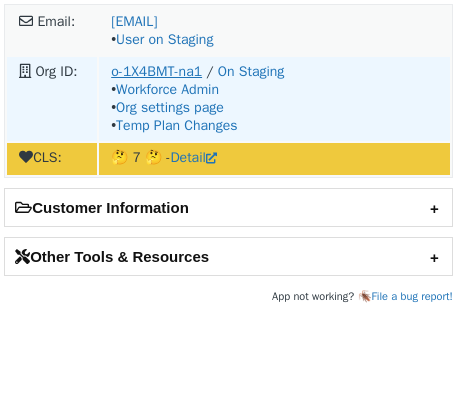 click on "o-1X4BMT-na1" at bounding box center [156, 71] 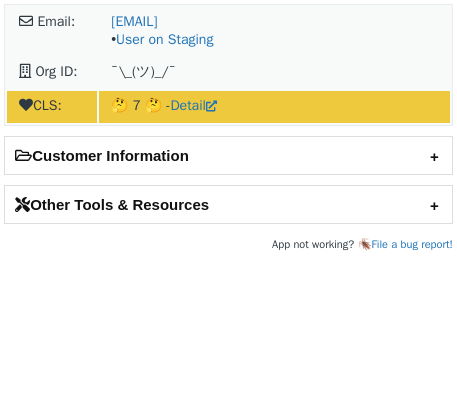 scroll, scrollTop: 0, scrollLeft: 0, axis: both 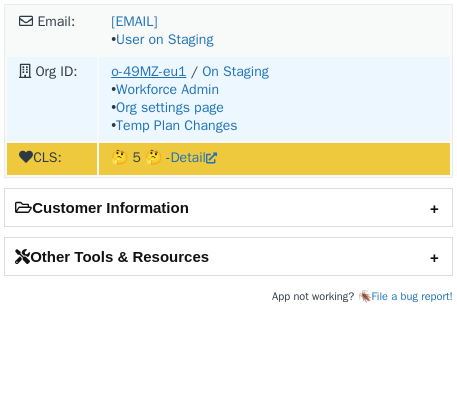 click on "o-49MZ-eu1" at bounding box center (148, 71) 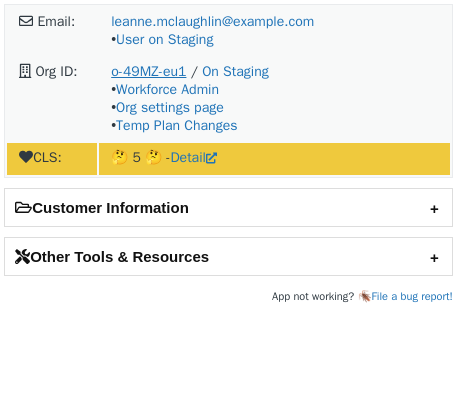 scroll, scrollTop: 0, scrollLeft: 0, axis: both 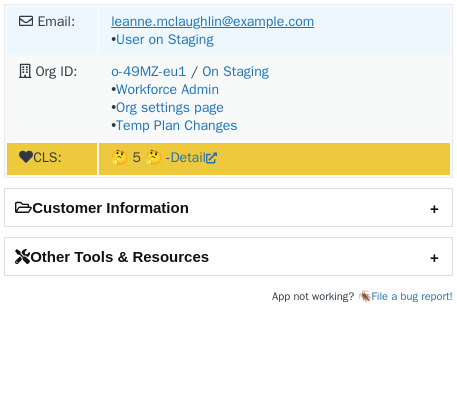 click on "leanne.mclaughlin@example.com" at bounding box center [212, 21] 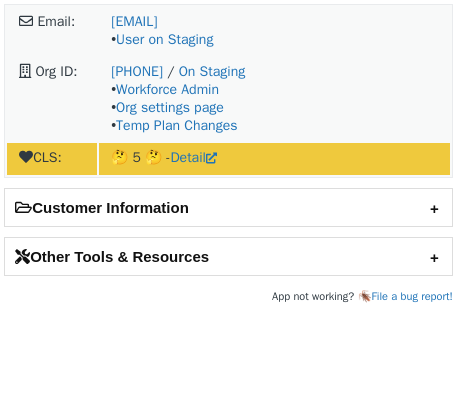 scroll, scrollTop: 0, scrollLeft: 0, axis: both 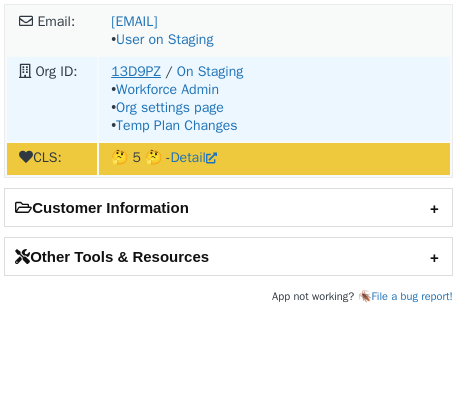 click on "13D9PZ" at bounding box center [136, 71] 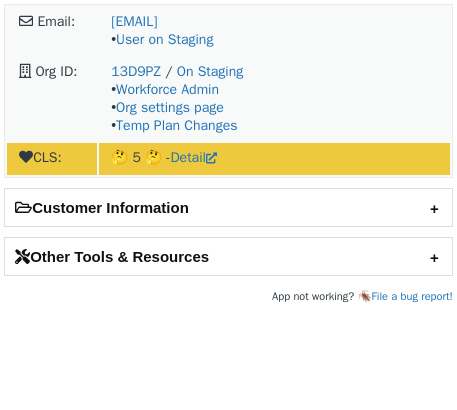 scroll, scrollTop: 0, scrollLeft: 0, axis: both 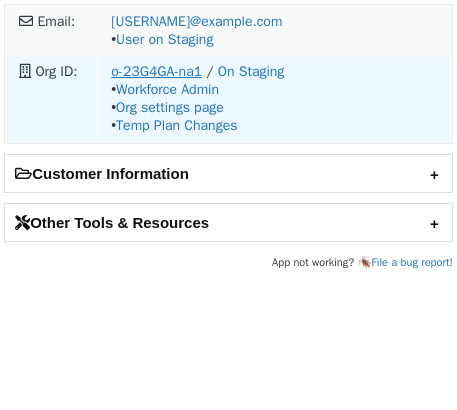 click on "o-23G4GA-na1" at bounding box center (156, 71) 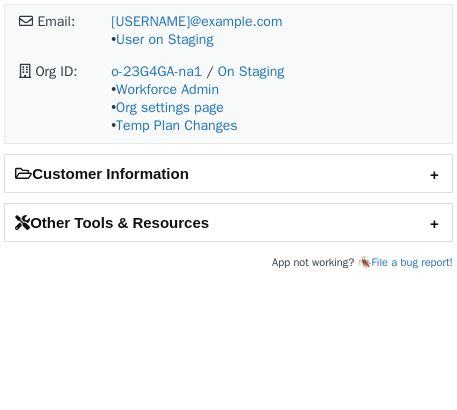 scroll, scrollTop: 0, scrollLeft: 0, axis: both 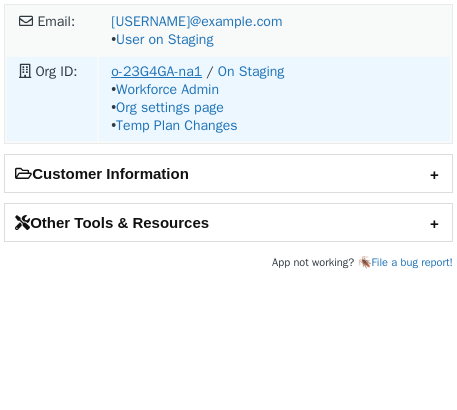 click on "o-23G4GA-na1" at bounding box center [156, 71] 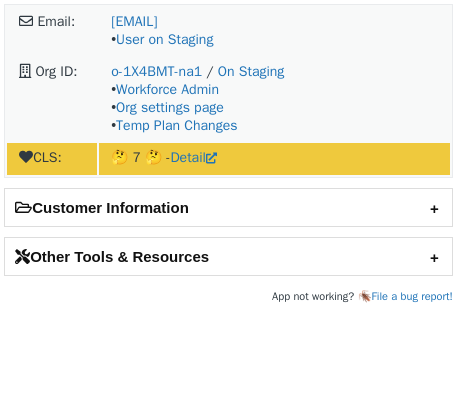 scroll, scrollTop: 0, scrollLeft: 0, axis: both 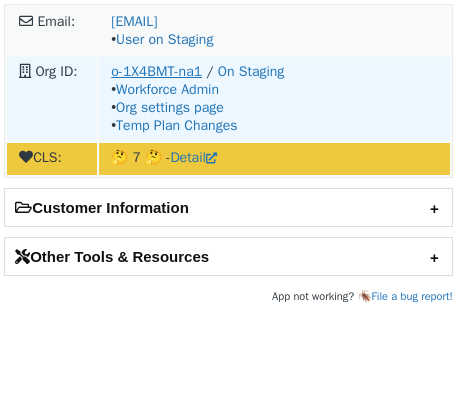 click on "o-1X4BMT-na1" at bounding box center [156, 71] 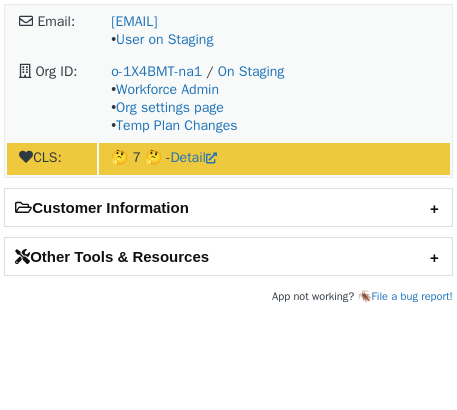 scroll, scrollTop: 0, scrollLeft: 0, axis: both 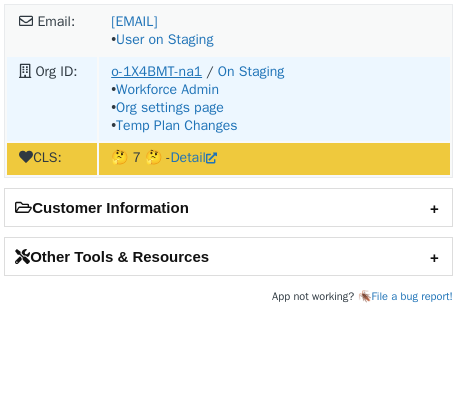 click on "o-1X4BMT-na1" at bounding box center [156, 71] 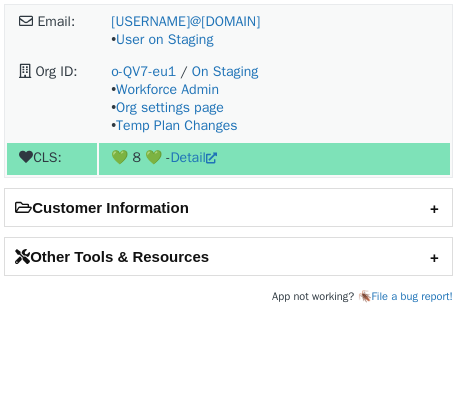 scroll, scrollTop: 0, scrollLeft: 0, axis: both 